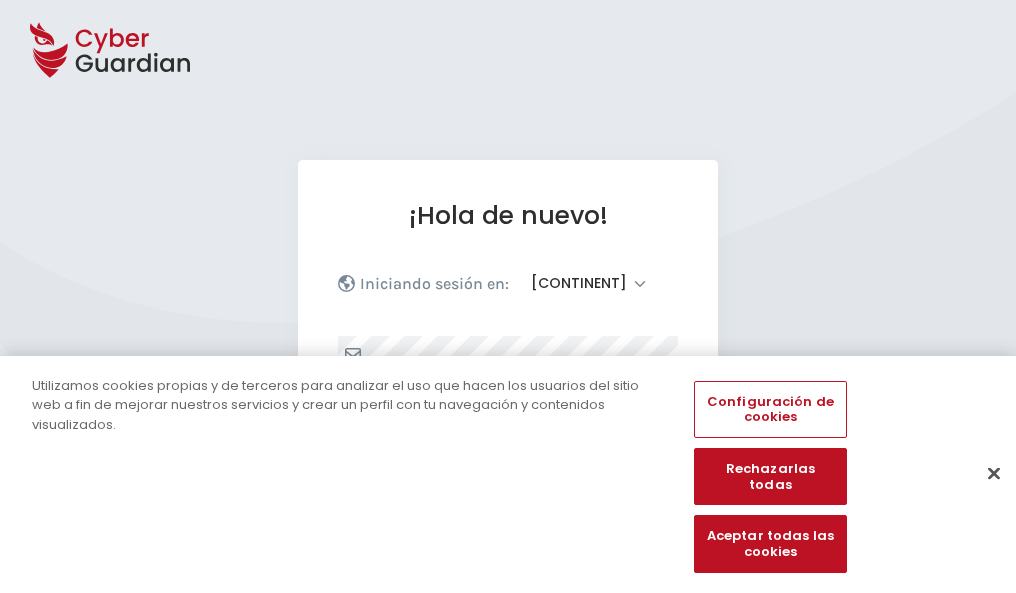 select on "[CONTINENT]" 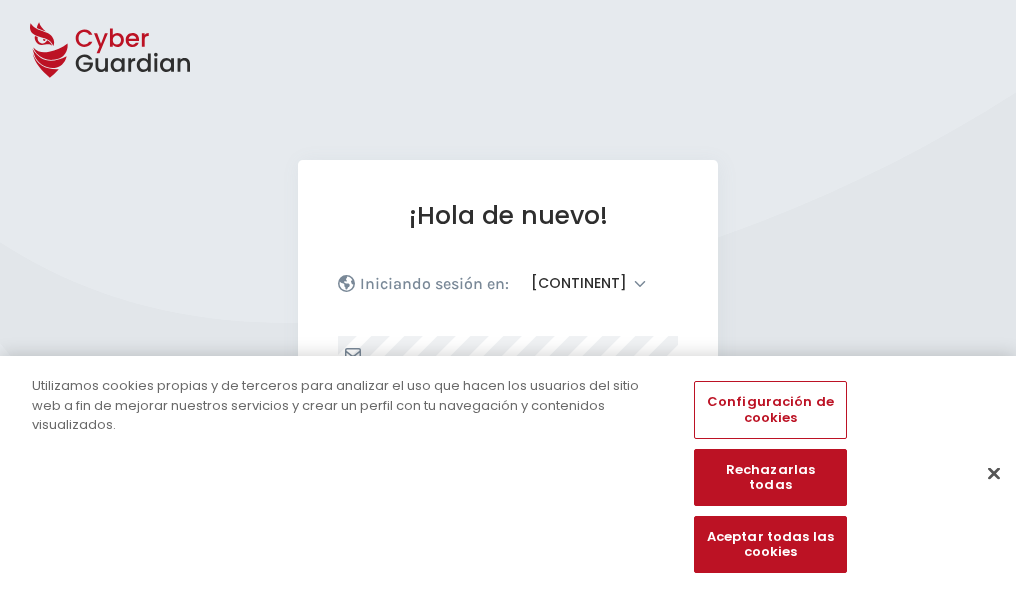 scroll, scrollTop: 261, scrollLeft: 0, axis: vertical 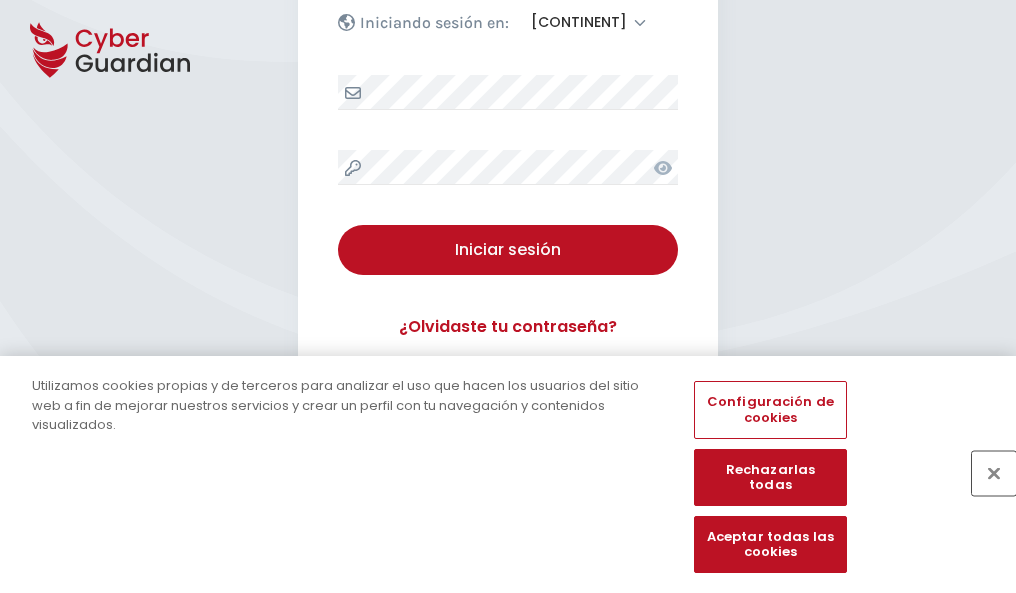 click at bounding box center (994, 473) 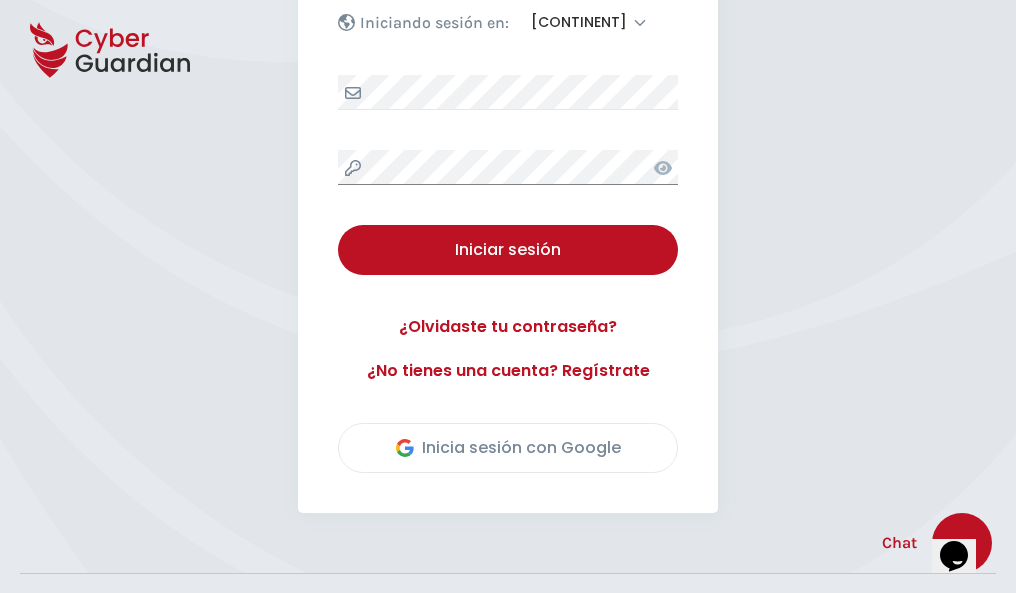 scroll, scrollTop: 454, scrollLeft: 0, axis: vertical 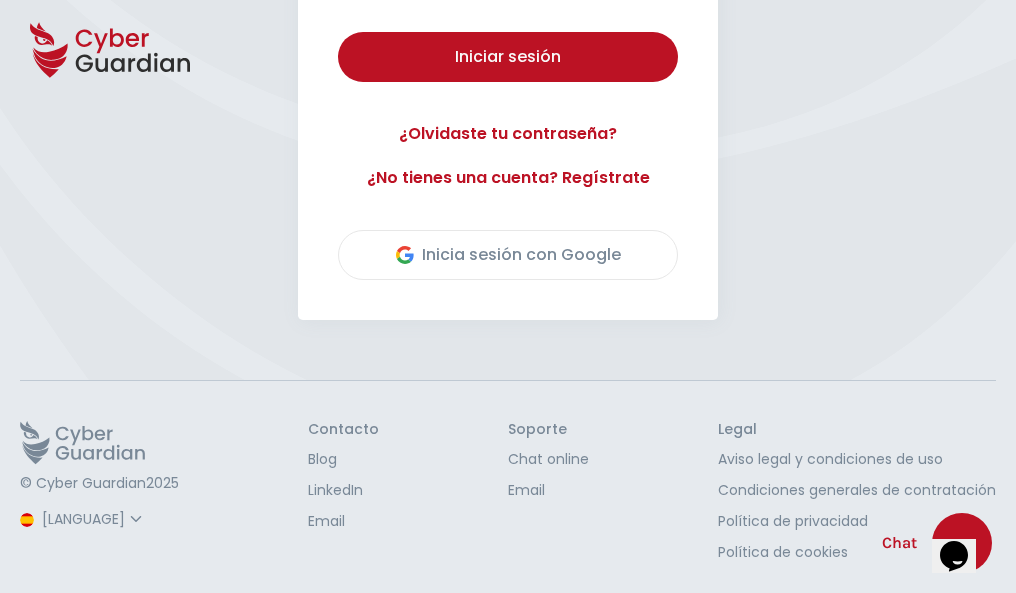 type 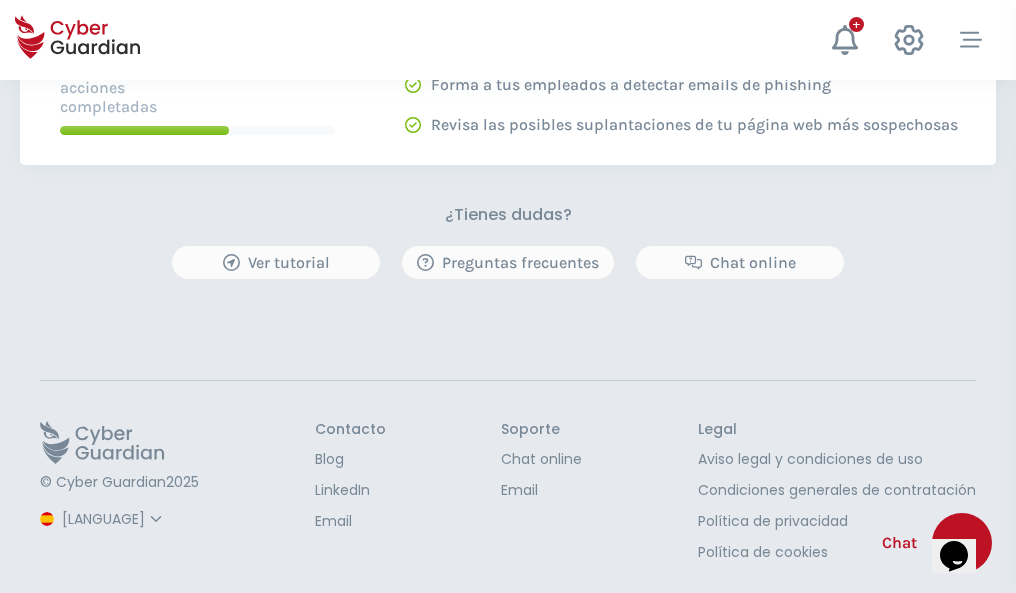 scroll, scrollTop: 0, scrollLeft: 0, axis: both 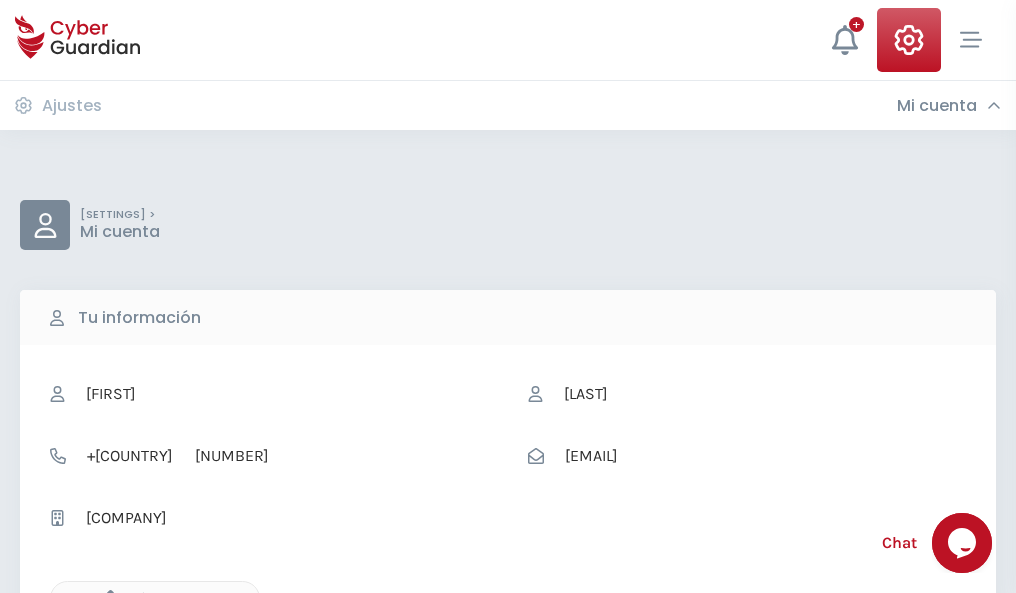 click 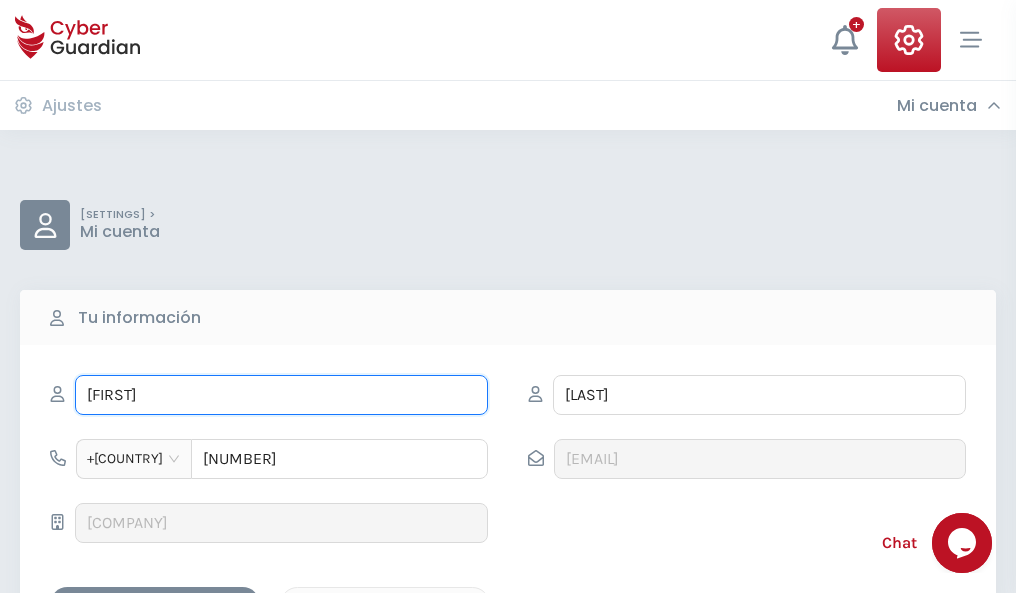 click on "ILEANA" at bounding box center [281, 395] 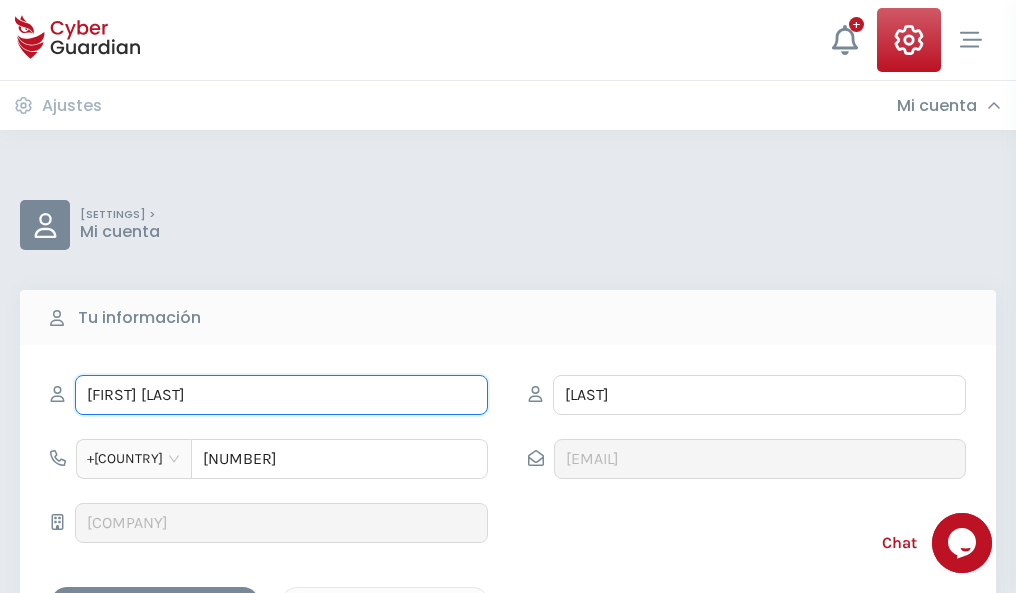 type on "Lorenzo" 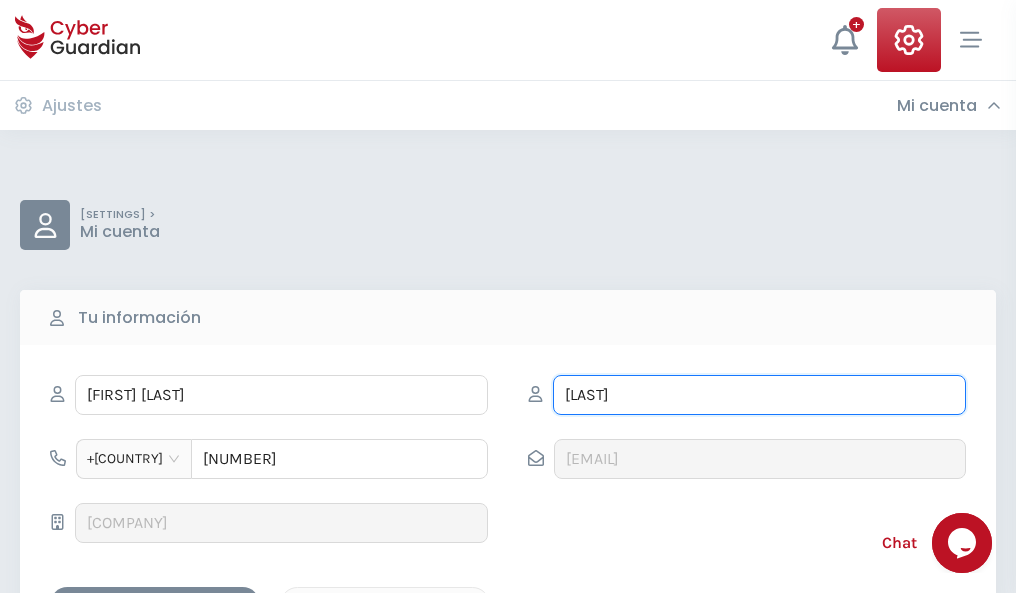 click on "CORREA" at bounding box center [759, 395] 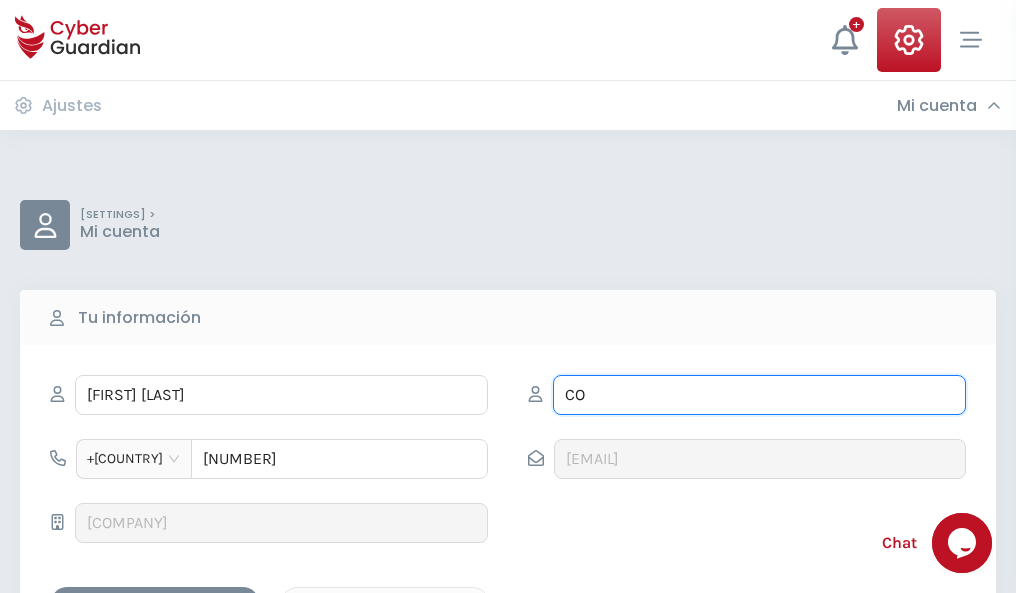 type on "C" 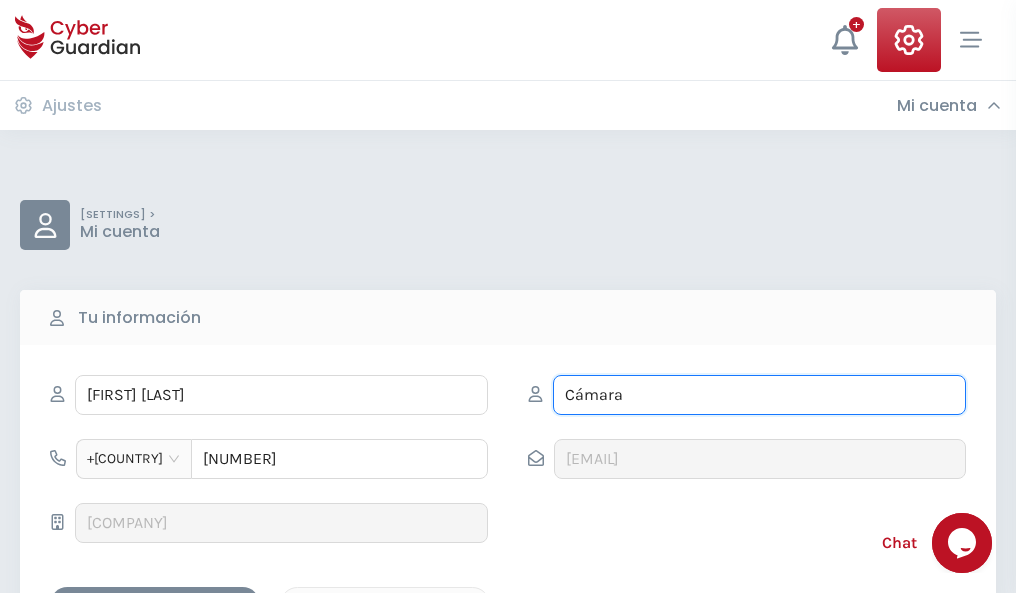 type on "Cámara" 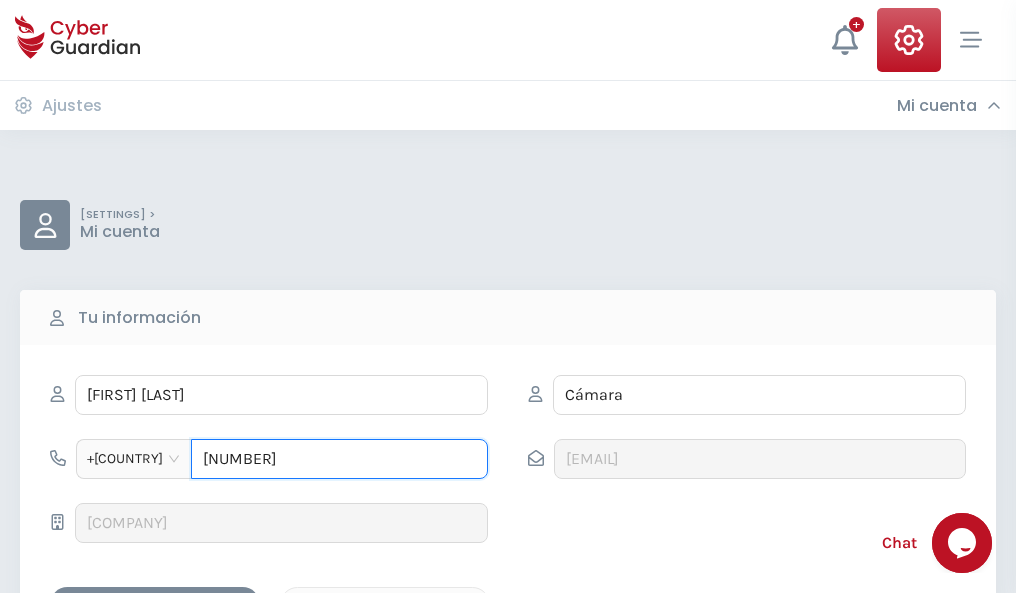click on "1164055377" at bounding box center [339, 459] 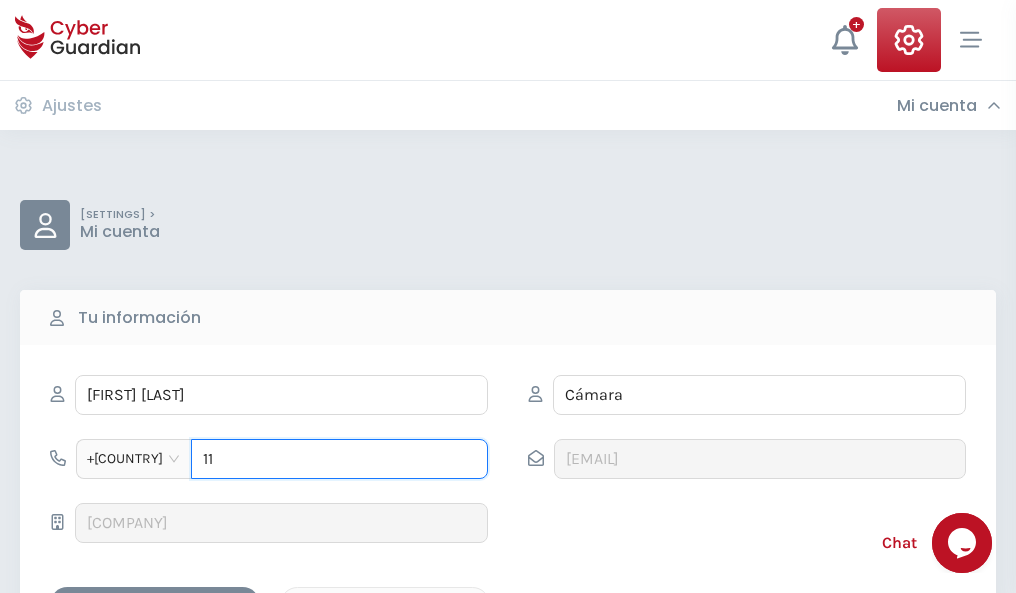 type on "1" 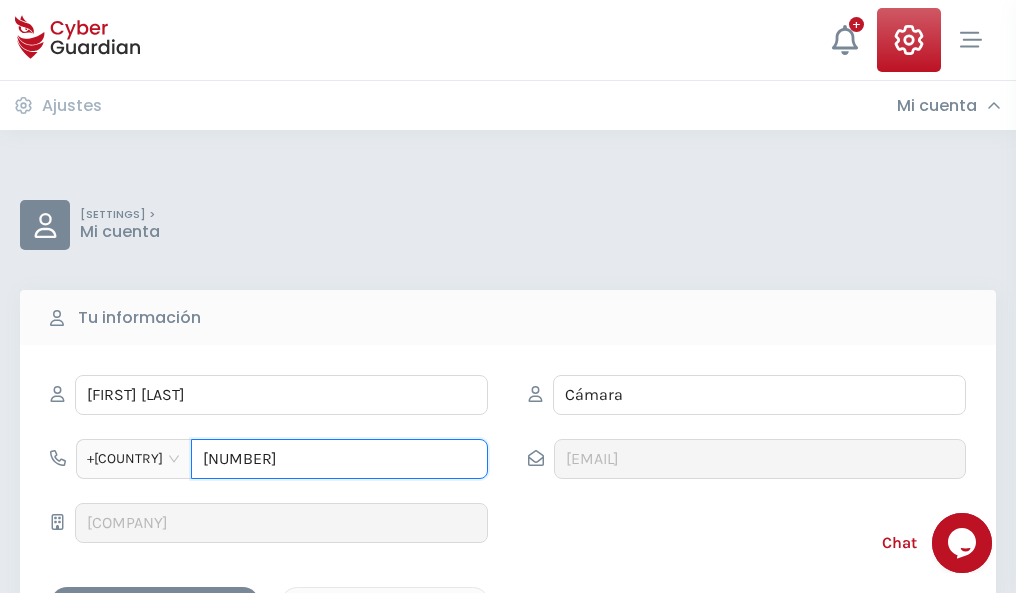 type on "4925088167" 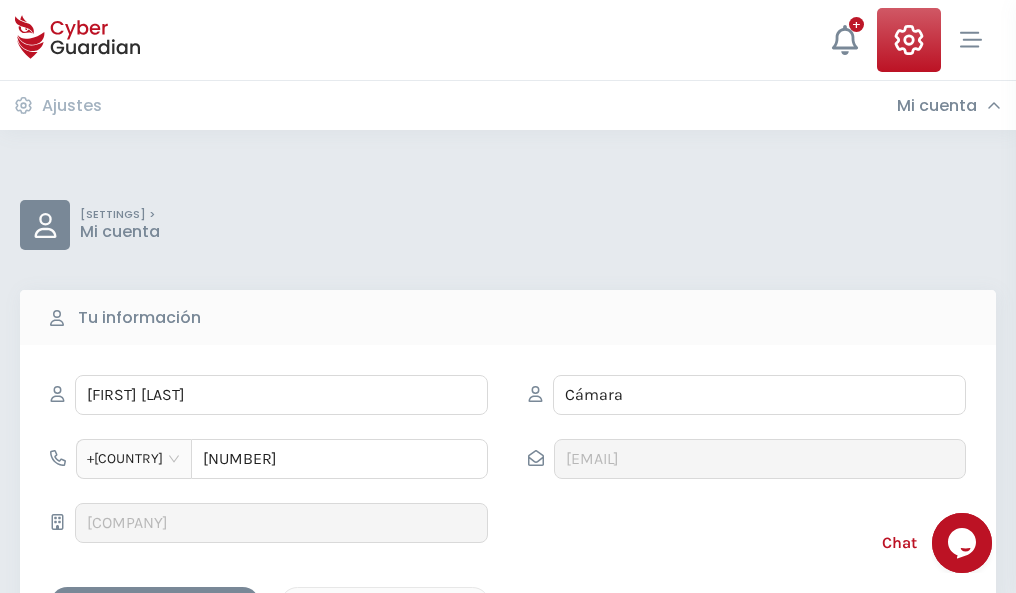 click on "Cancelar" at bounding box center [385, 604] 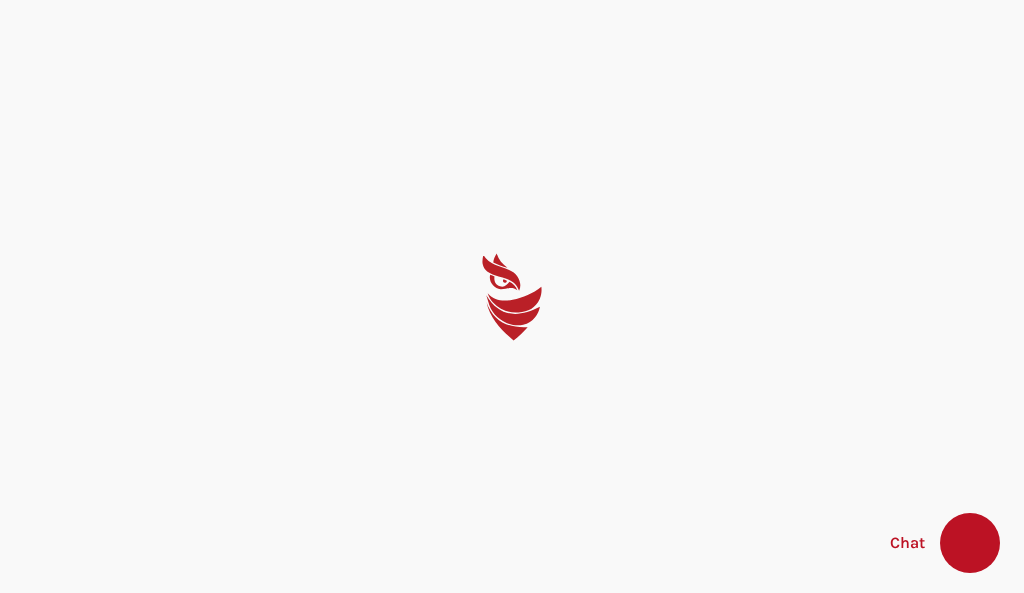 scroll, scrollTop: 0, scrollLeft: 0, axis: both 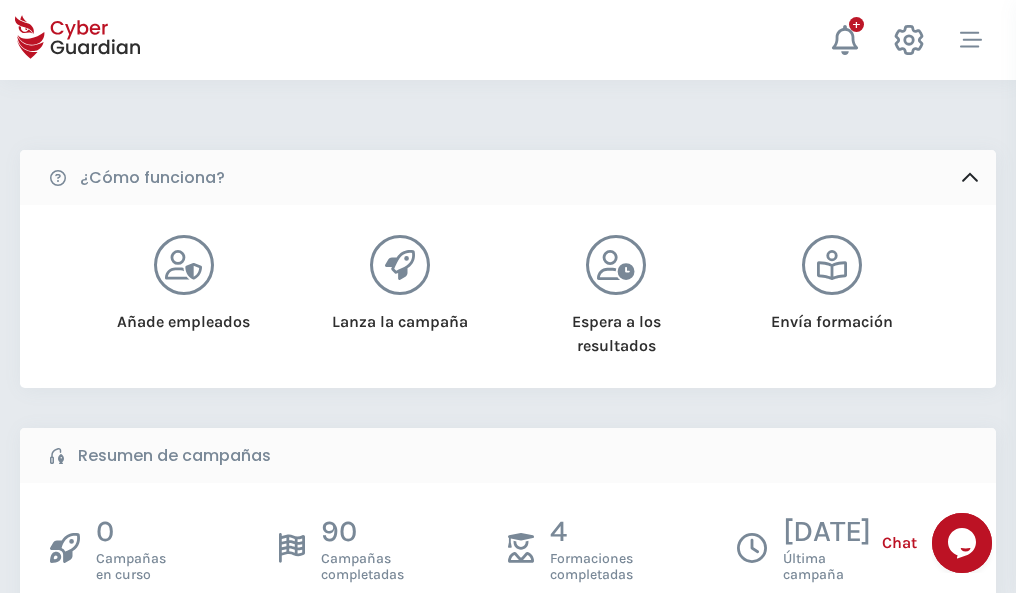 click on "Crear una campaña" at bounding box center [155, 645] 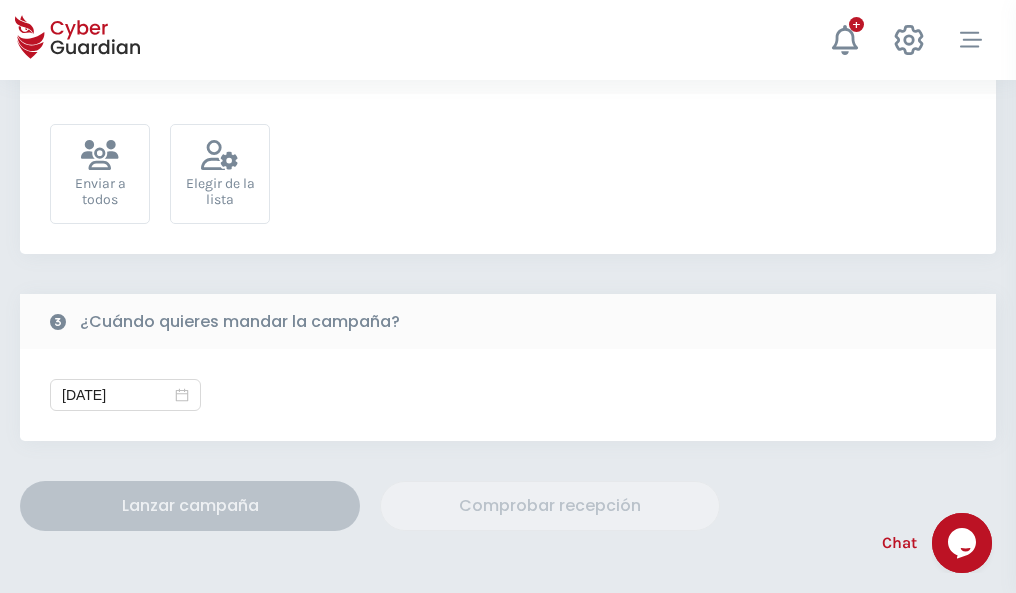 scroll, scrollTop: 732, scrollLeft: 0, axis: vertical 